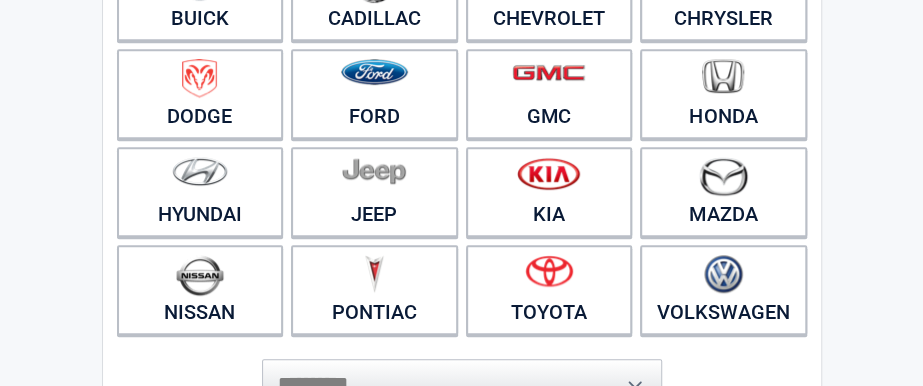 scroll, scrollTop: 304, scrollLeft: 0, axis: vertical 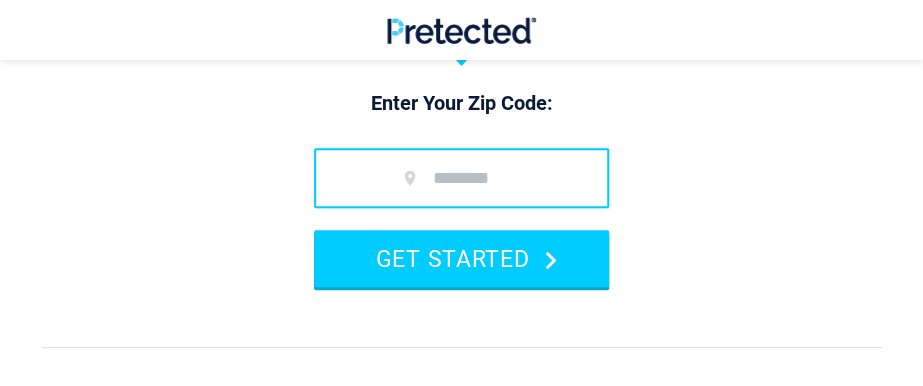 click at bounding box center (461, 178) 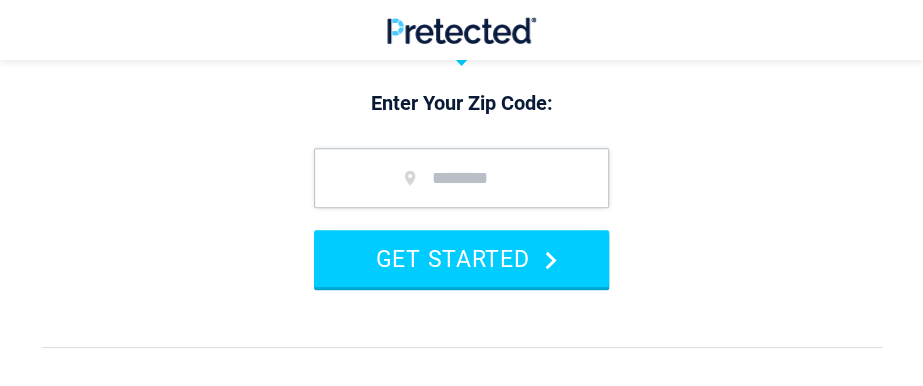 type on "*****" 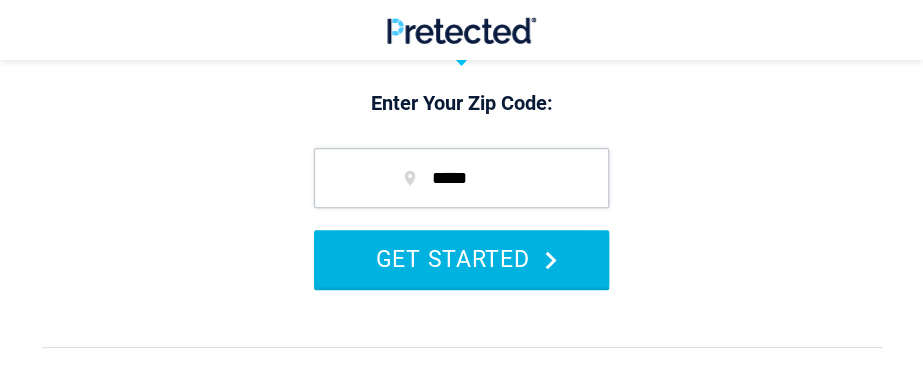 click on "GET STARTED" at bounding box center (461, 258) 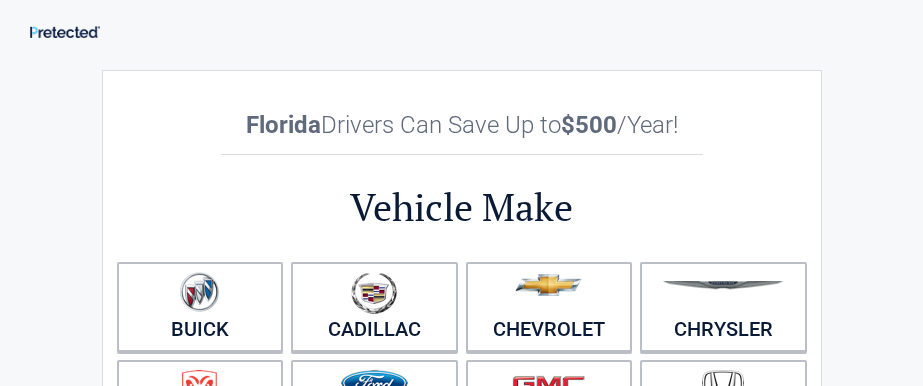 scroll, scrollTop: 0, scrollLeft: 0, axis: both 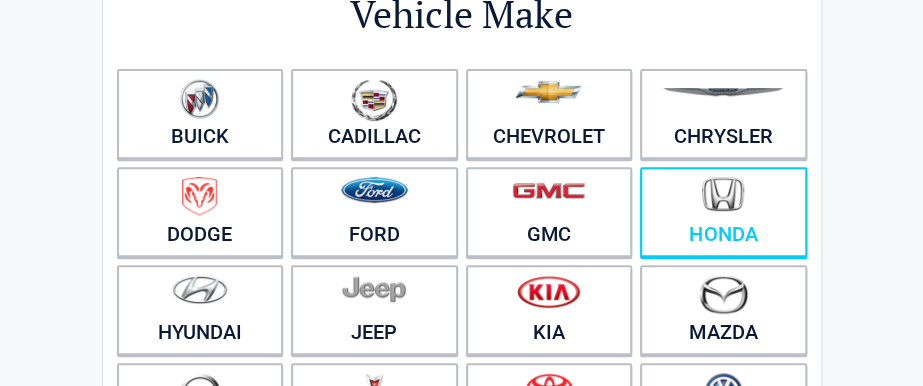 click at bounding box center (723, 194) 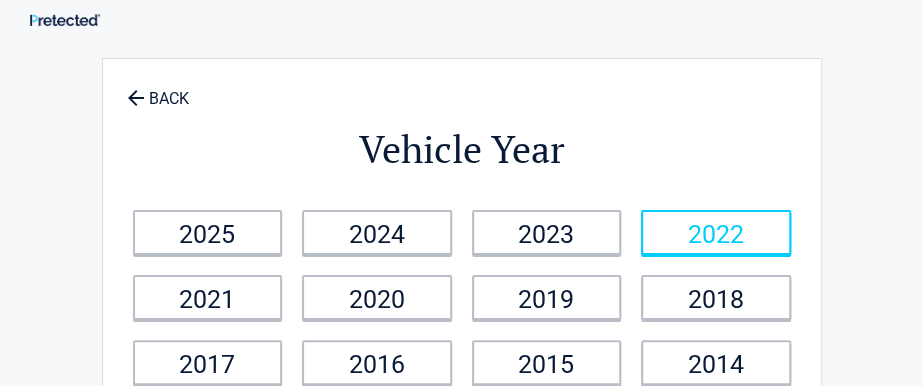scroll, scrollTop: 0, scrollLeft: 0, axis: both 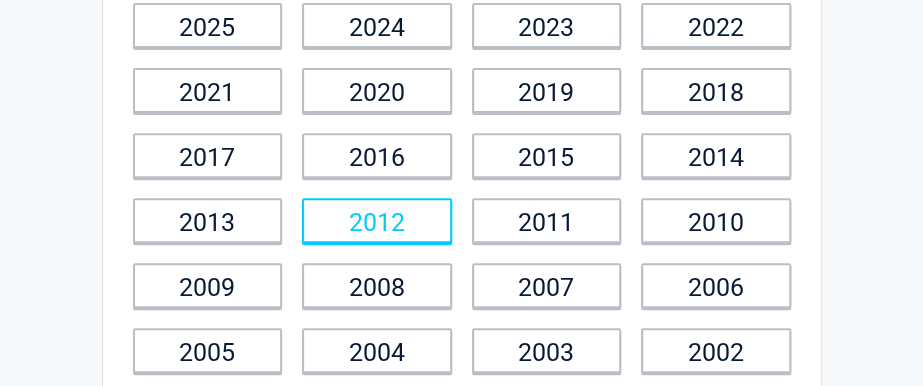 click on "2012" at bounding box center [377, 220] 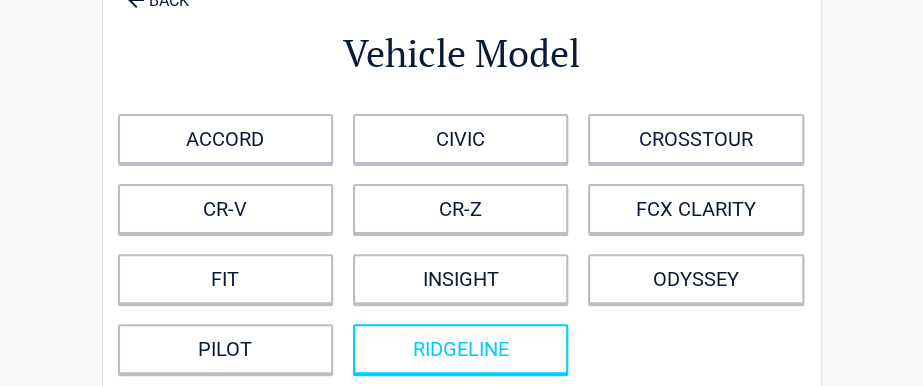 scroll, scrollTop: 0, scrollLeft: 0, axis: both 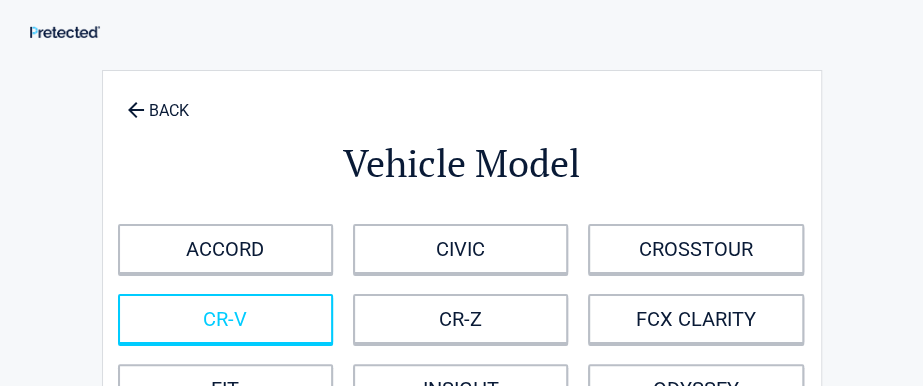 click on "CR-V" at bounding box center (225, 319) 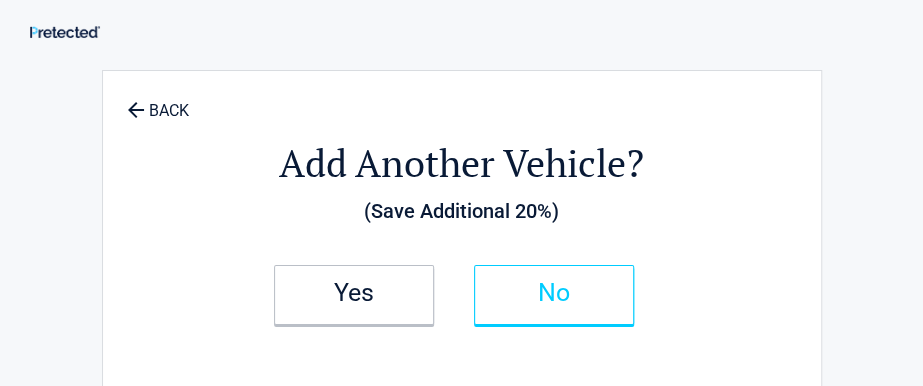 click on "No" at bounding box center (554, 295) 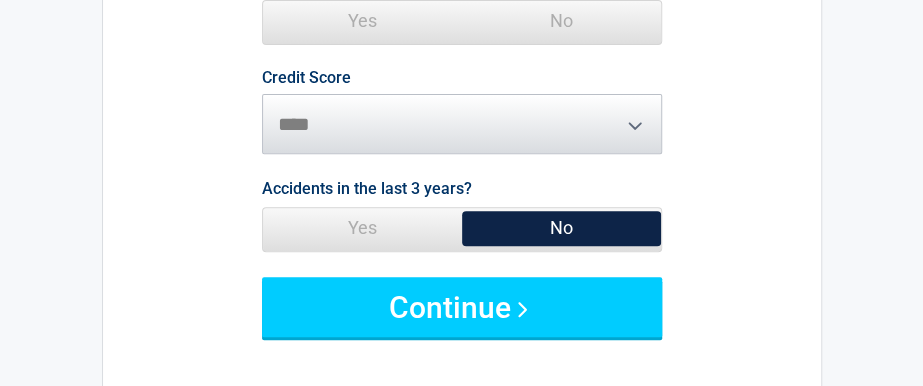 scroll, scrollTop: 251, scrollLeft: 0, axis: vertical 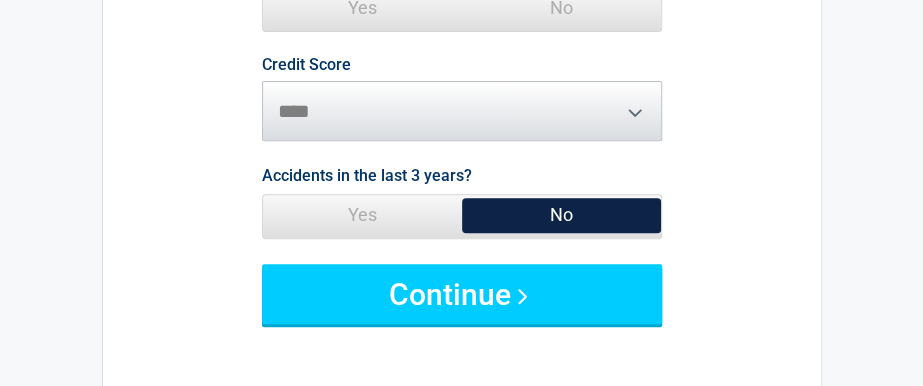click on "Credit Score
*********
****
*******
****" at bounding box center (462, 99) 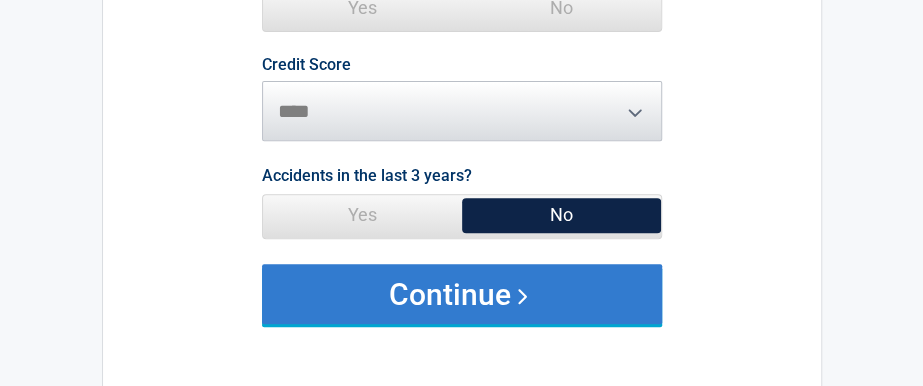 click on "Continue" at bounding box center (462, 294) 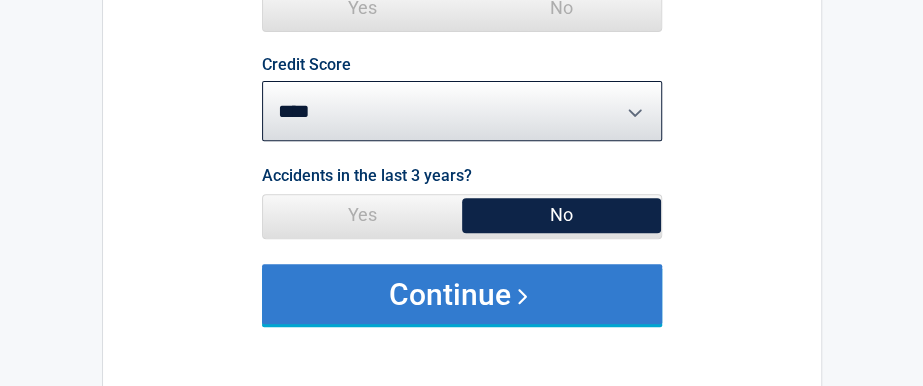 scroll, scrollTop: 240, scrollLeft: 0, axis: vertical 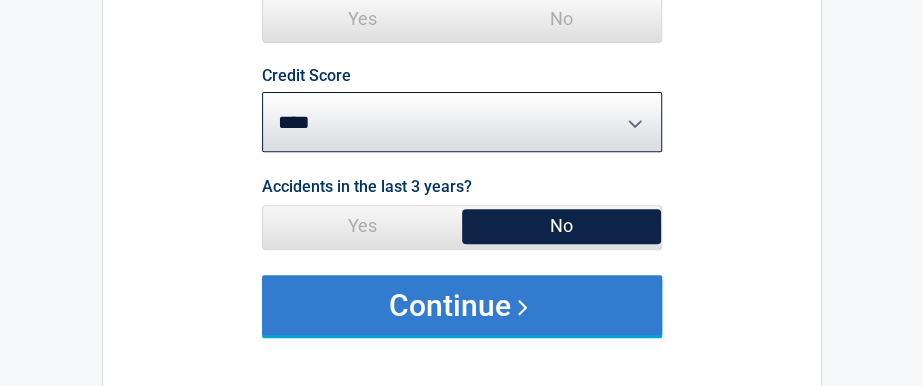 click on "Continue" at bounding box center (462, 305) 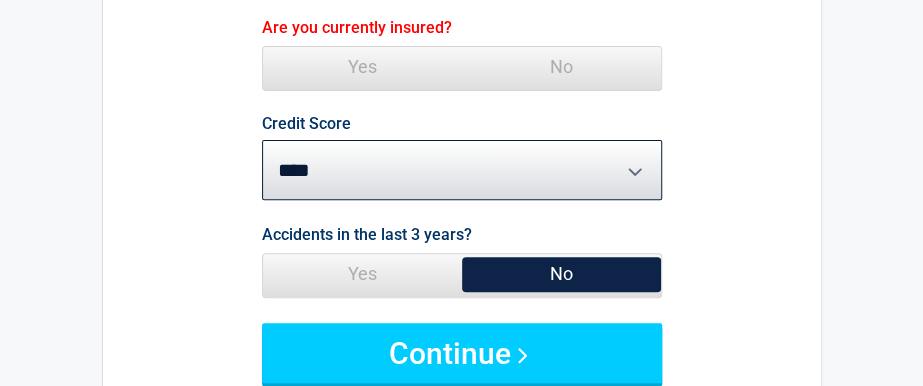 scroll, scrollTop: 130, scrollLeft: 0, axis: vertical 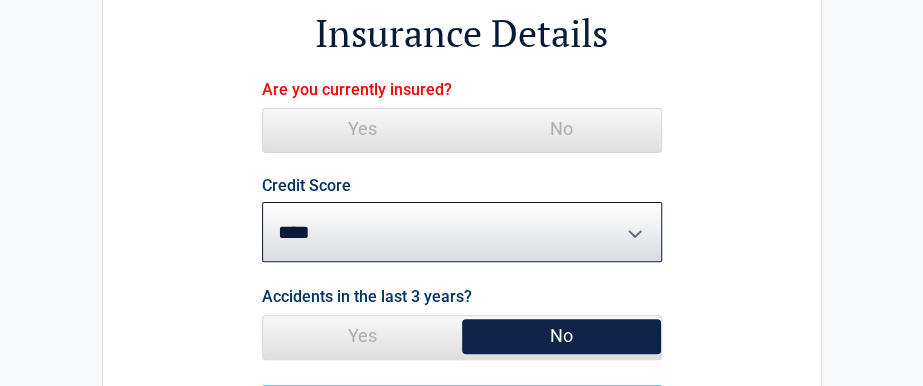 click on "Yes" at bounding box center [362, 129] 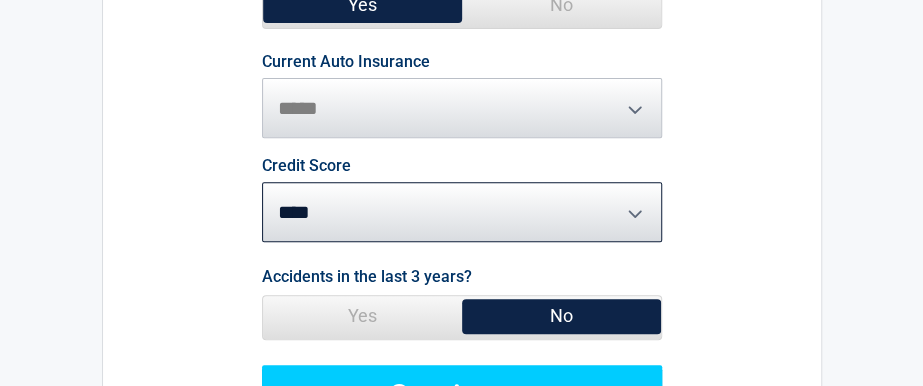 scroll, scrollTop: 261, scrollLeft: 0, axis: vertical 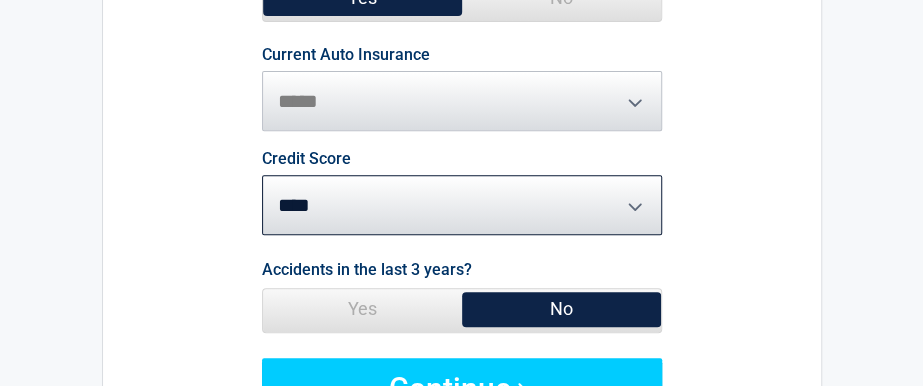 click on "**********" at bounding box center [462, 89] 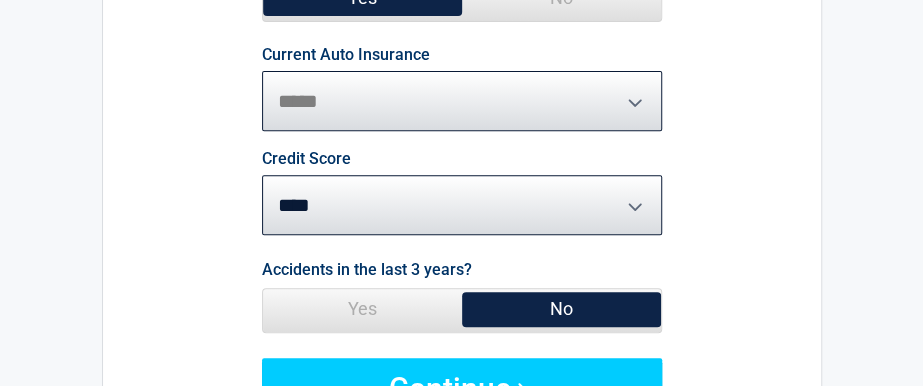 click on "**********" at bounding box center (462, 101) 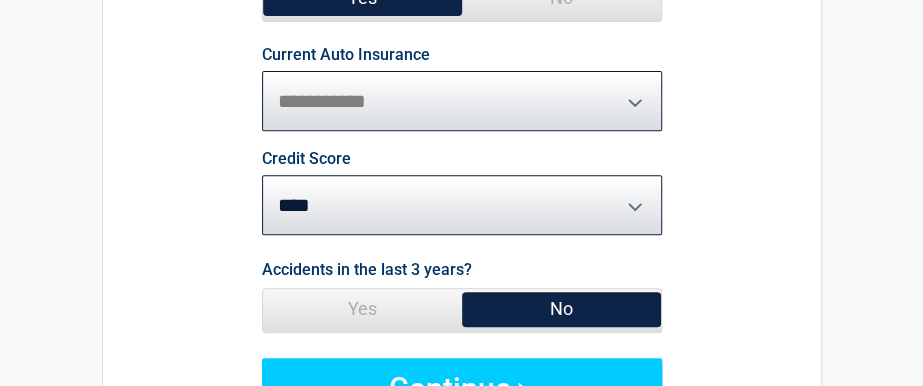 click on "**********" at bounding box center [462, 101] 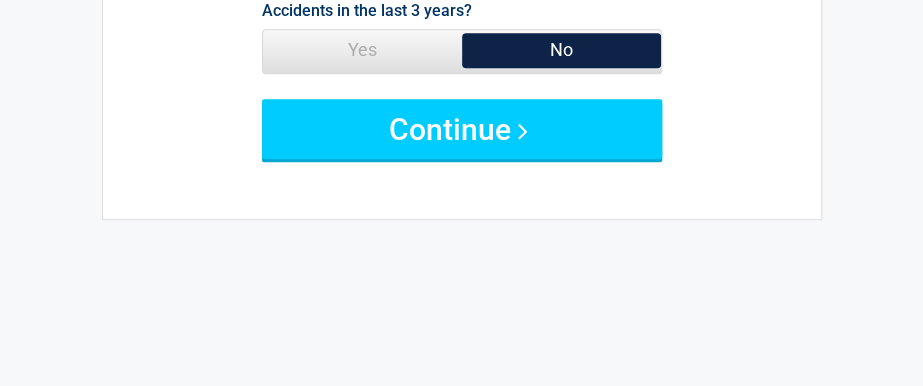 scroll, scrollTop: 524, scrollLeft: 0, axis: vertical 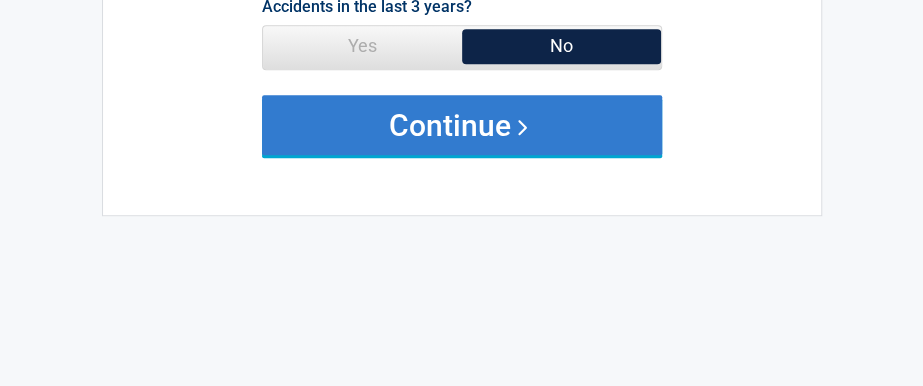 click on "Continue" at bounding box center [462, 125] 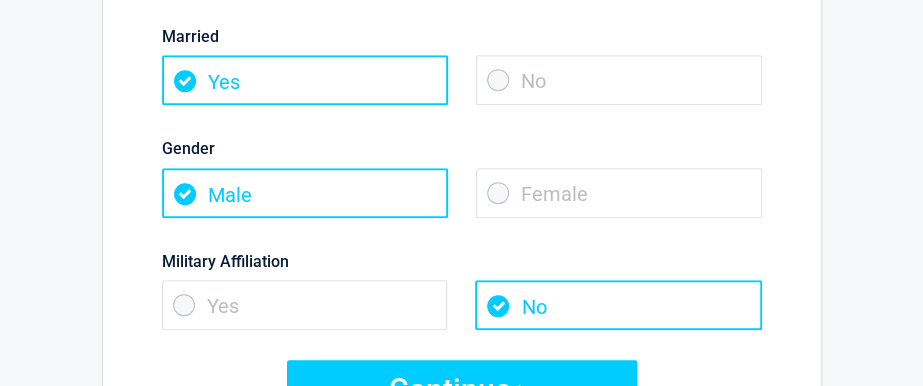 scroll, scrollTop: 335, scrollLeft: 0, axis: vertical 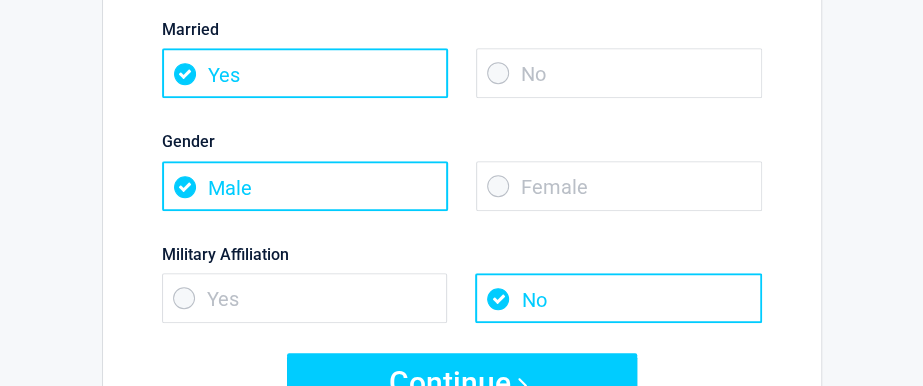click on "No" at bounding box center (619, 73) 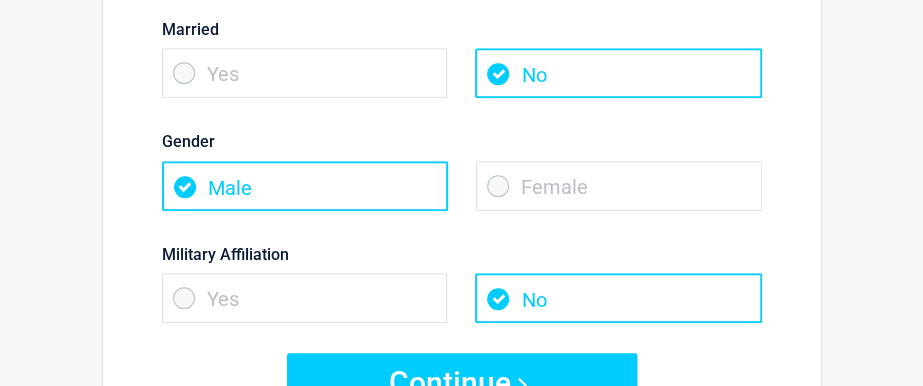 click on "Female" at bounding box center [619, 186] 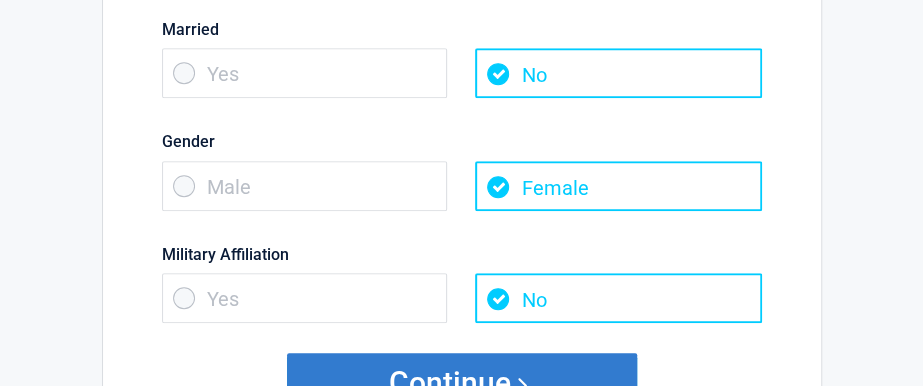 click on "Continue" at bounding box center (462, 383) 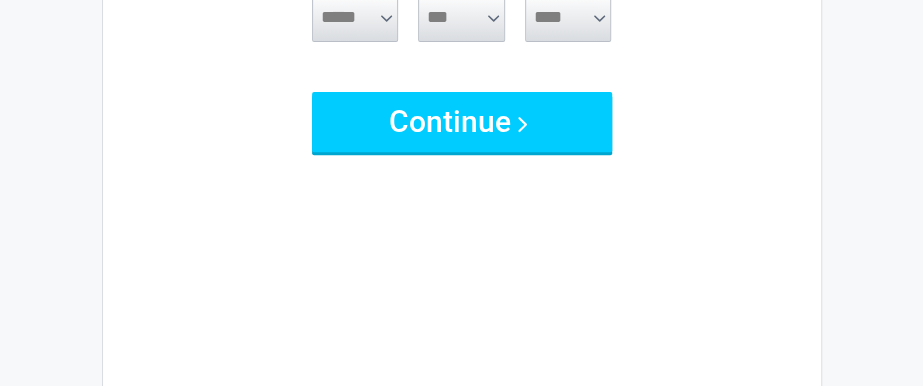 scroll, scrollTop: 0, scrollLeft: 0, axis: both 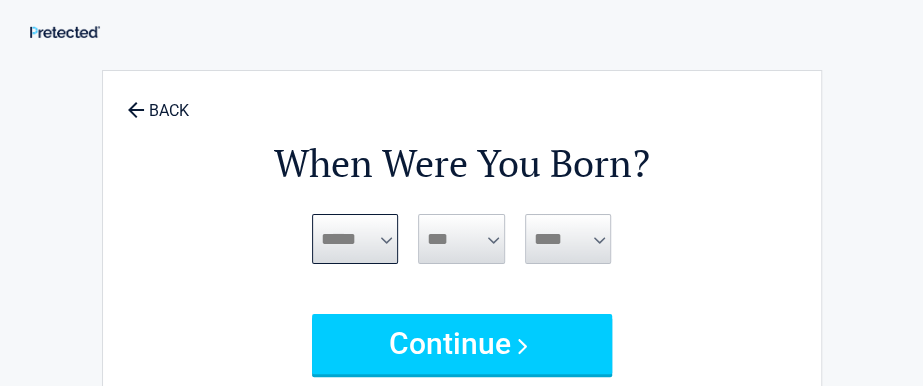 click on "*****
***
***
***
***
***
***
***
***
***
***
***
***" at bounding box center (355, 239) 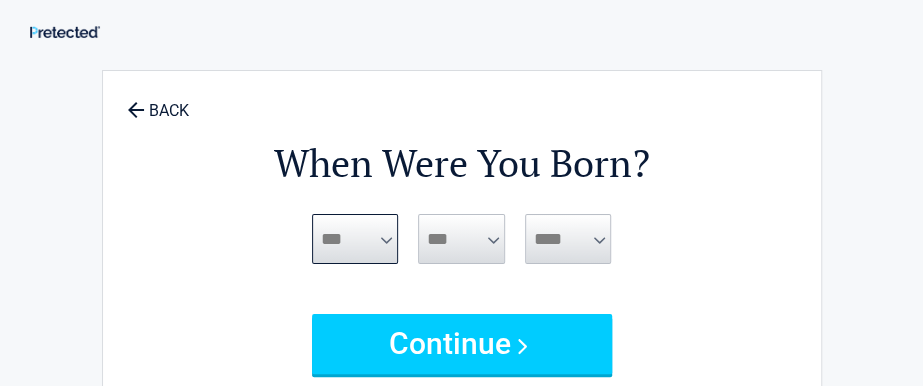 click on "*****
***
***
***
***
***
***
***
***
***
***
***
***" at bounding box center (355, 239) 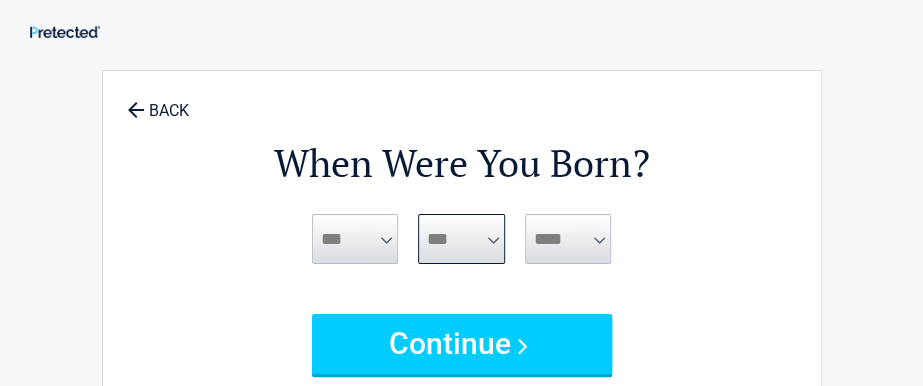click on "***
*
*
*
*
*
*
*
*
*
**
**
**
**
**
**
**
**
**
**
**
**
**
**
**
**
**
**
**
**
**
**" at bounding box center [461, 239] 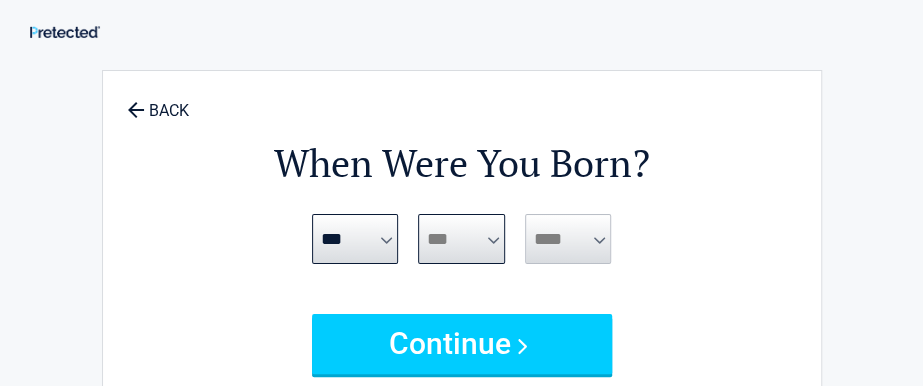 select on "**" 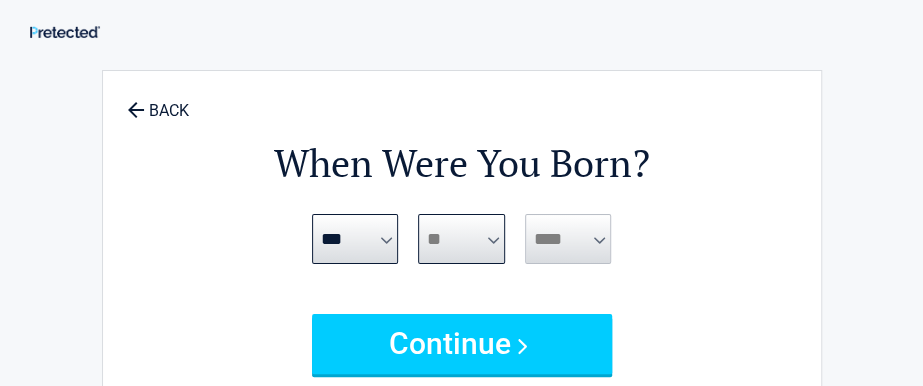 click on "*** * * * * * * * * * ** ** ** ** ** ** ** ** ** ** ** ** ** ** ** ** ** ** ** ** **" at bounding box center [461, 239] 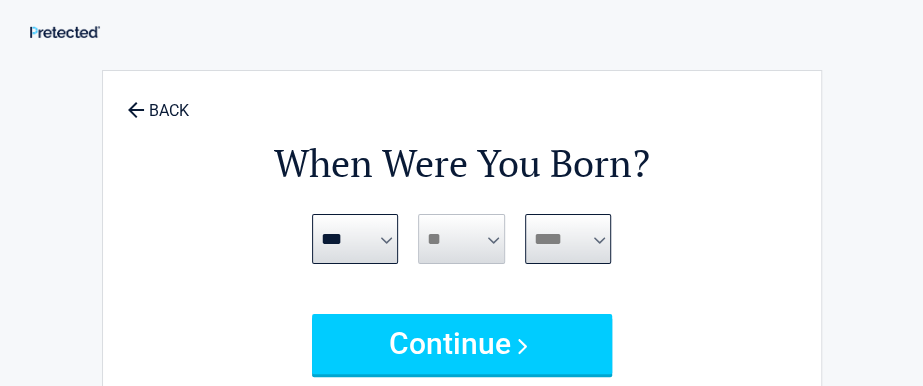 click on "****
****
****
****
****
****
****
****
****
****
****
****
****
****
****
****
****
****
****
****
****
****
****
****
****
****
****
****
****
****
****
****
****
****
****
****
****
****
****
****
****
****
****
****
****
****
****
****
****
****
****
****
****
****
****
****
****
****
****
****
****
****
****
****" at bounding box center (568, 239) 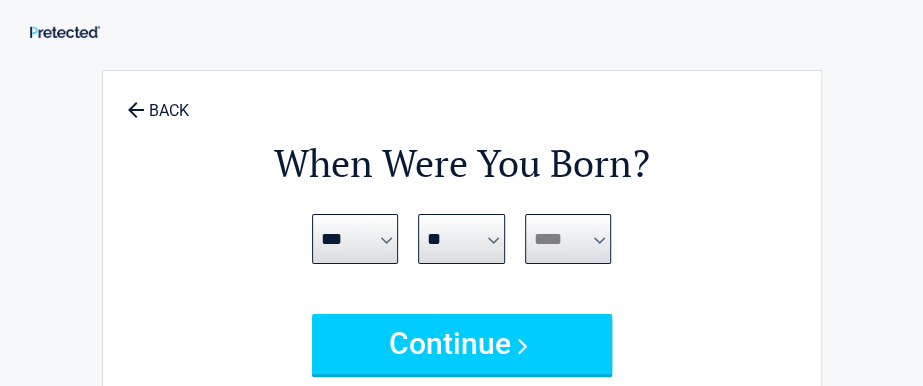 select on "****" 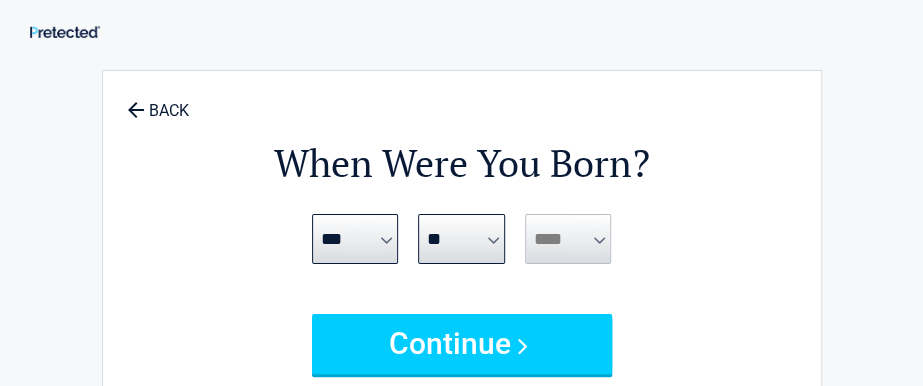 drag, startPoint x: 468, startPoint y: 334, endPoint x: 545, endPoint y: 298, distance: 85 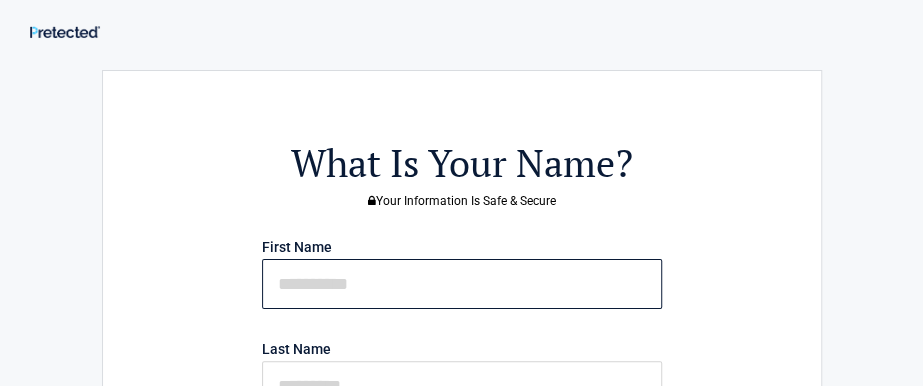 click at bounding box center [462, 284] 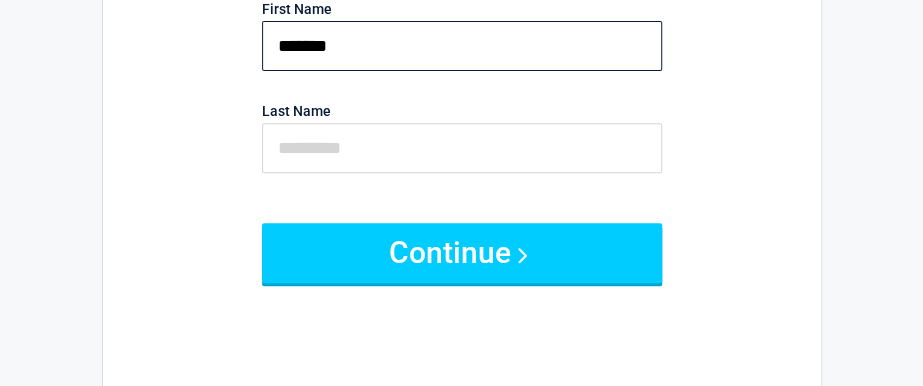 scroll, scrollTop: 244, scrollLeft: 0, axis: vertical 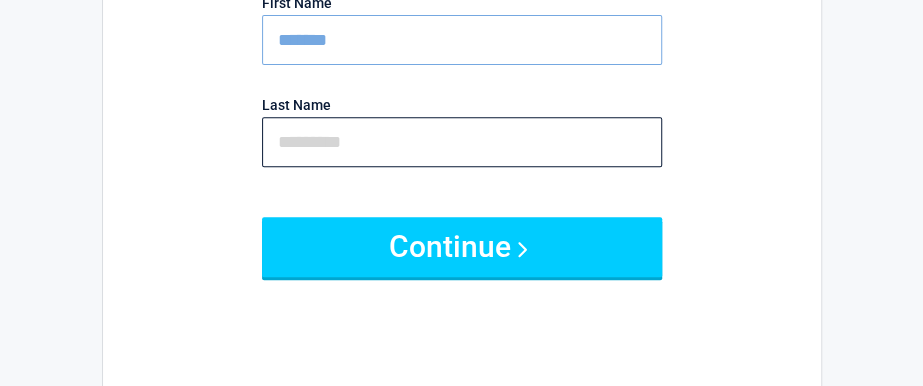 click at bounding box center (462, 142) 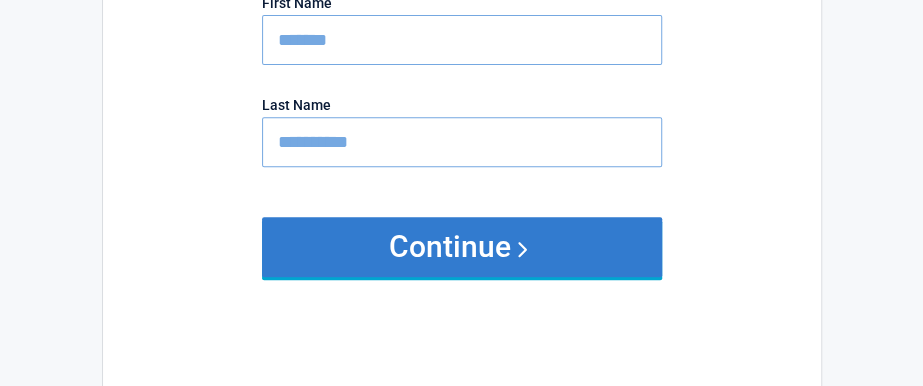 click on "Continue" at bounding box center [462, 247] 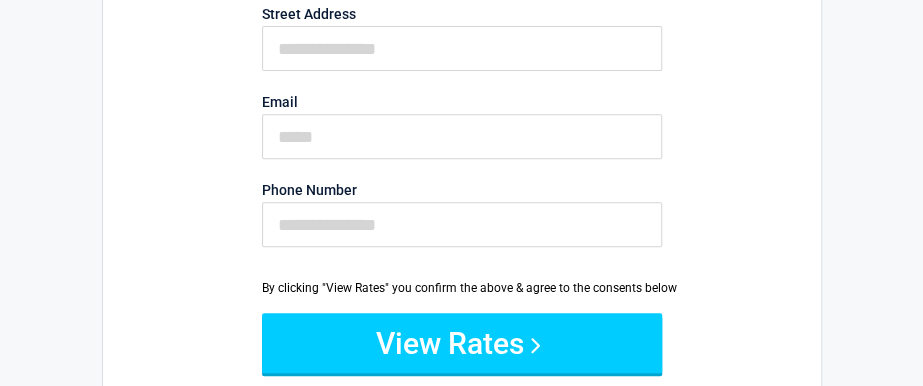 scroll, scrollTop: 0, scrollLeft: 0, axis: both 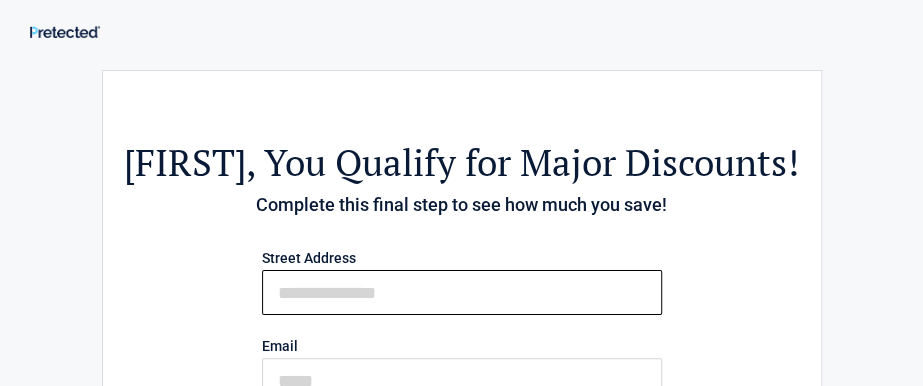 click on "First Name" at bounding box center (462, 292) 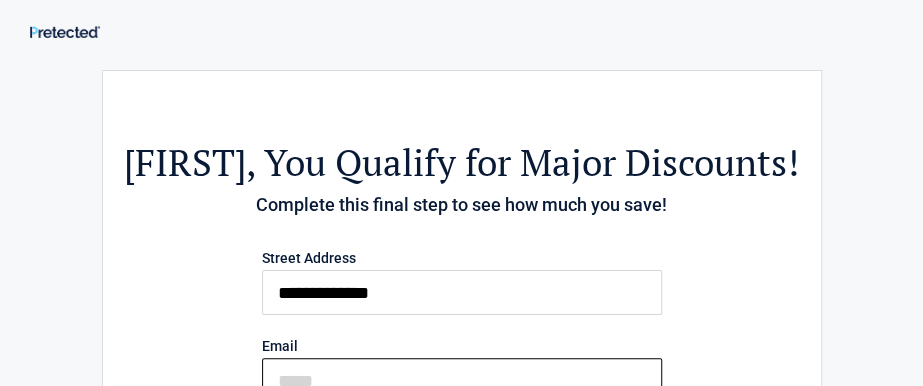 type on "**********" 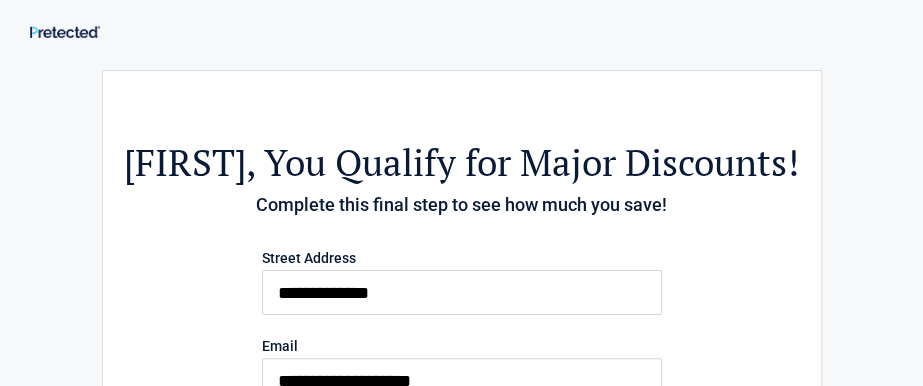type on "**********" 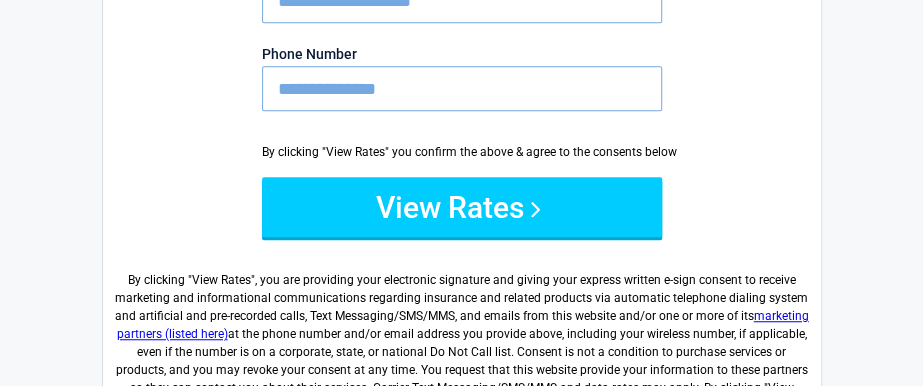 scroll, scrollTop: 409, scrollLeft: 0, axis: vertical 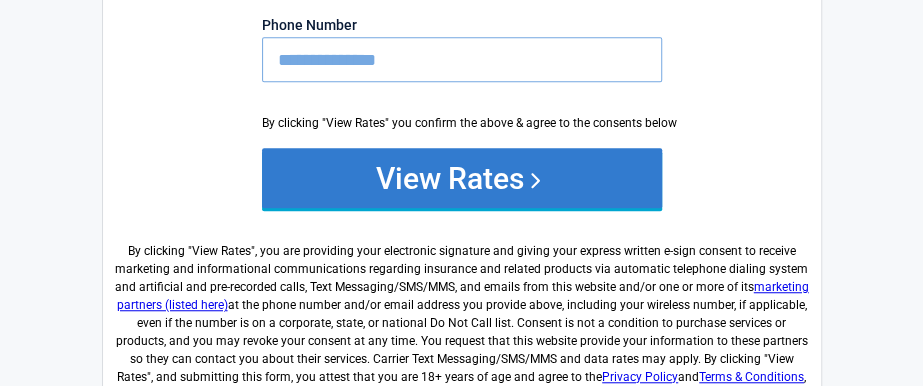 click on "View Rates" at bounding box center [462, 178] 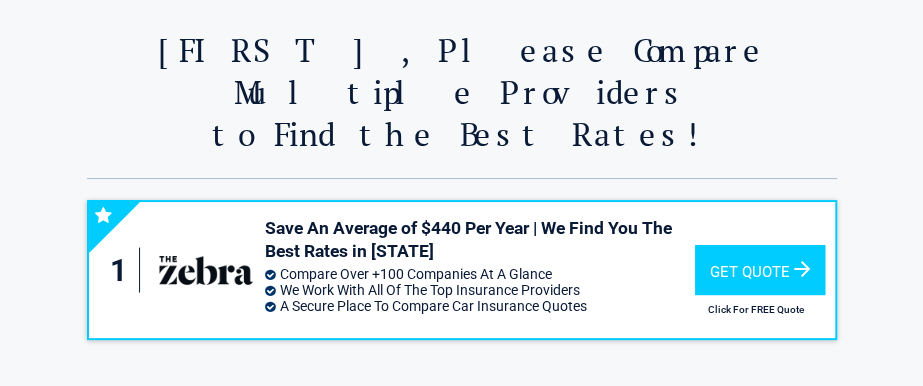 scroll, scrollTop: 100, scrollLeft: 0, axis: vertical 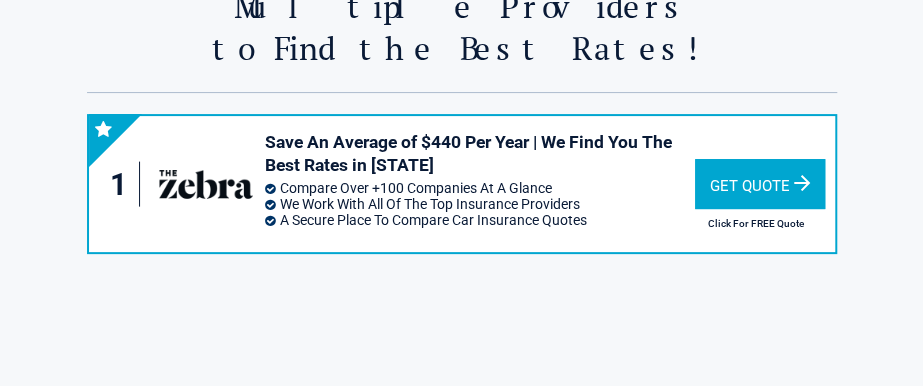 click on "Get Quote" at bounding box center [760, 184] 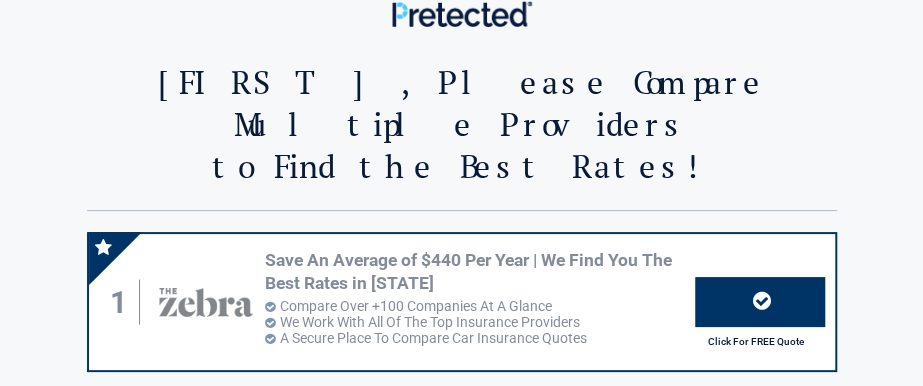 scroll, scrollTop: 0, scrollLeft: 0, axis: both 